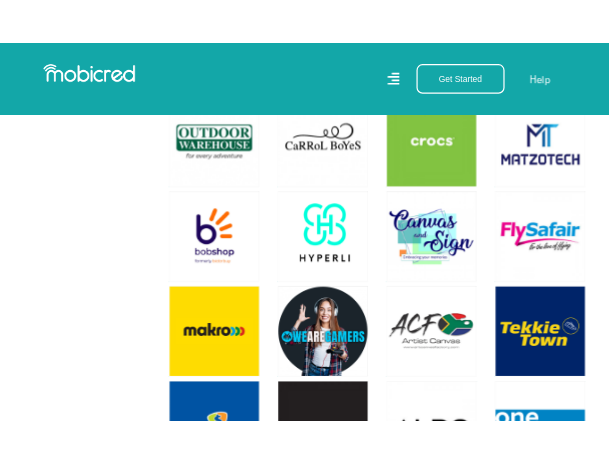 scroll, scrollTop: 3100, scrollLeft: 0, axis: vertical 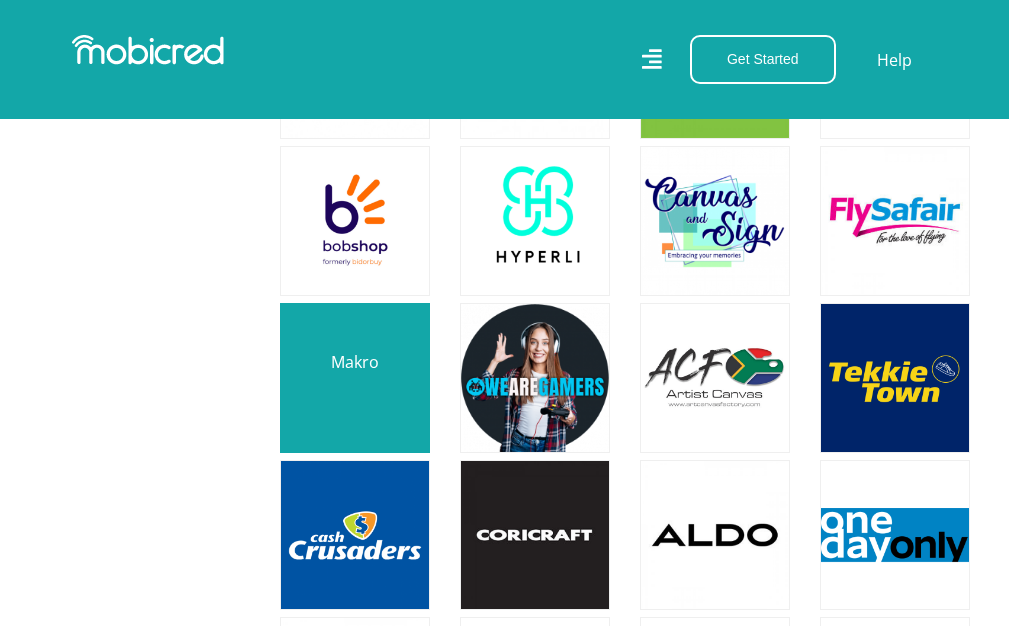 click at bounding box center [354, 378] 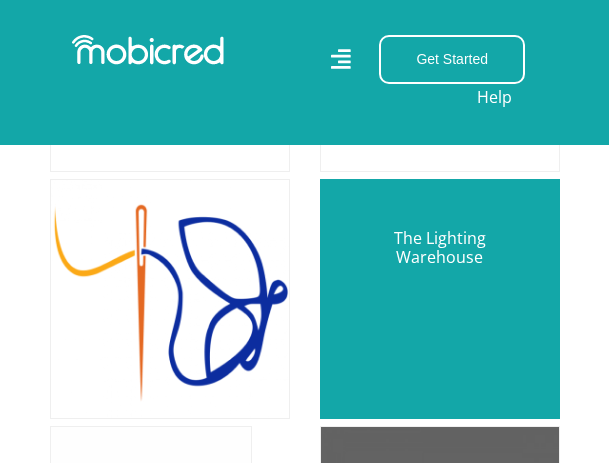scroll, scrollTop: 13400, scrollLeft: 0, axis: vertical 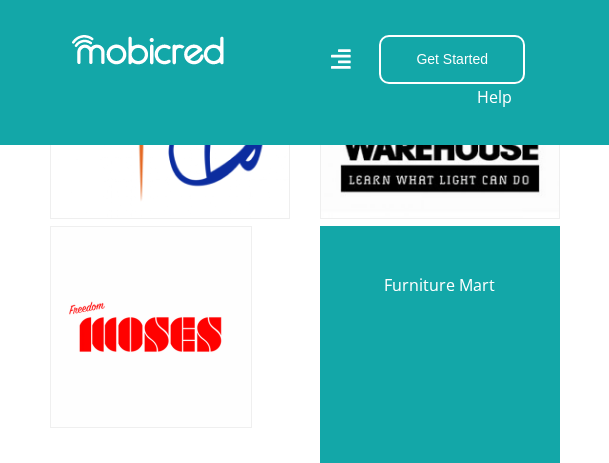 click at bounding box center (440, 346) 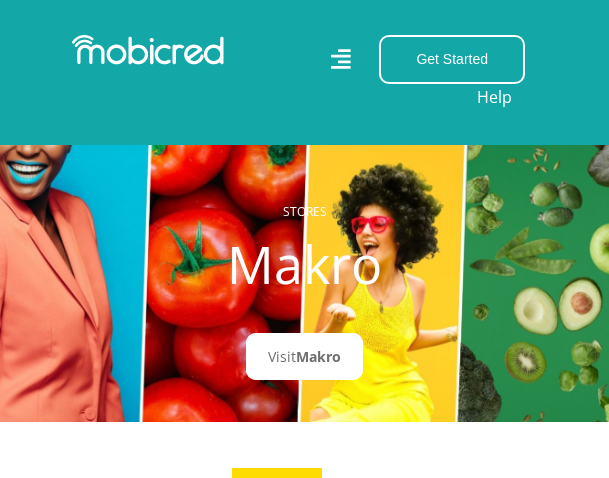 scroll, scrollTop: 300, scrollLeft: 0, axis: vertical 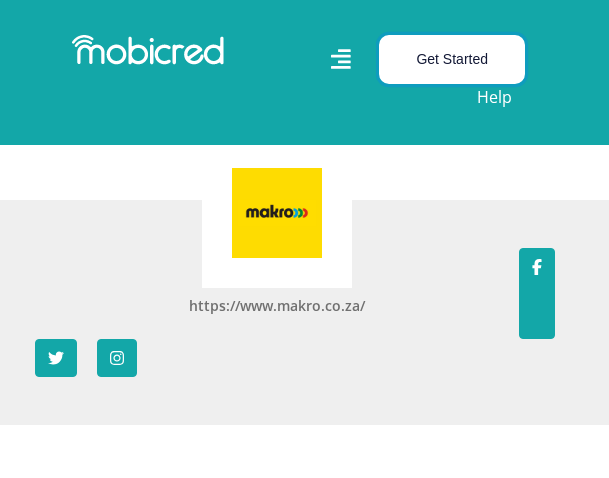 click on "Get Started" at bounding box center (452, 59) 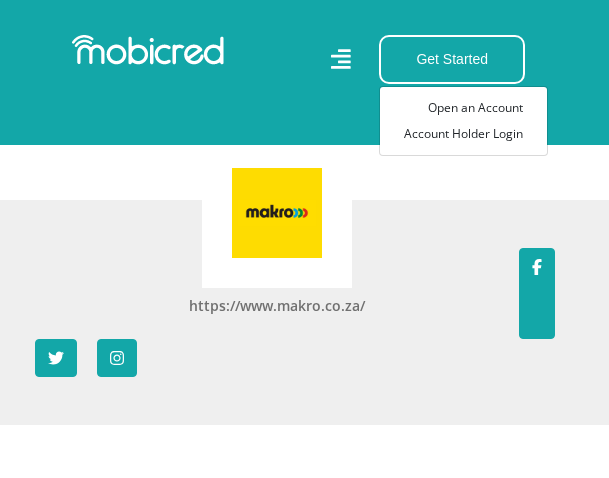 click on "https://www.makro.co.za/" at bounding box center (277, 233) 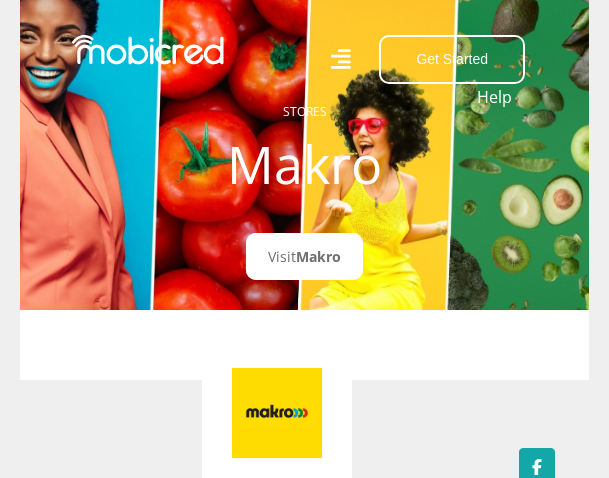 scroll, scrollTop: 0, scrollLeft: 0, axis: both 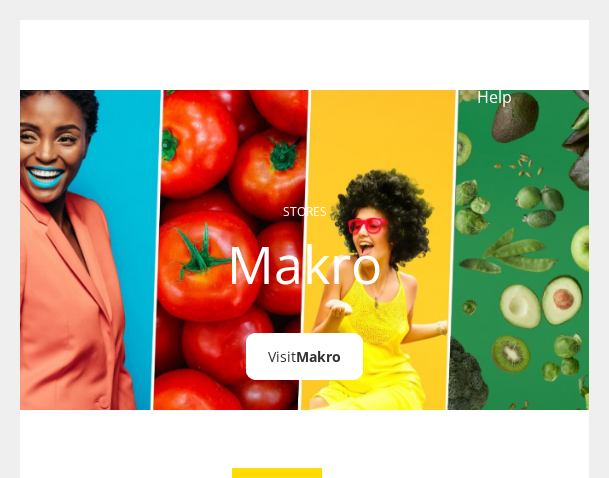 click on "Visit  Makro" at bounding box center (304, 356) 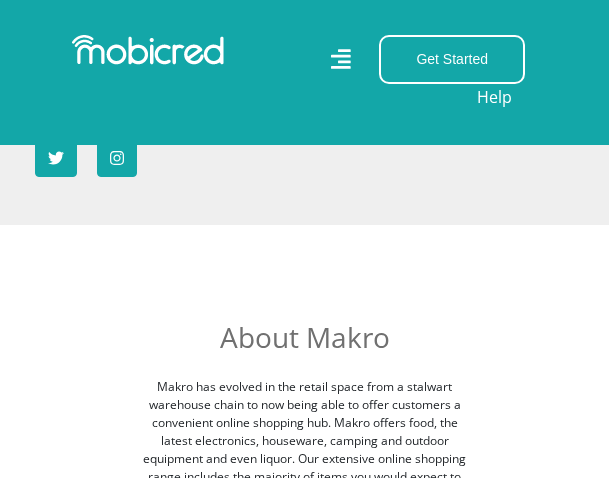 scroll, scrollTop: 100, scrollLeft: 0, axis: vertical 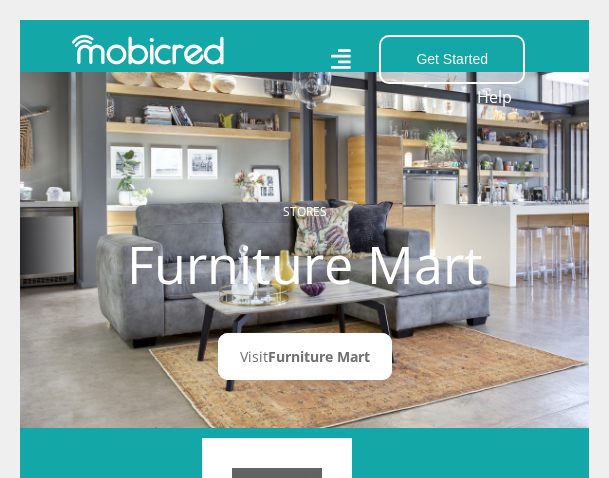 click on "Furniture Mart" at bounding box center [305, 264] 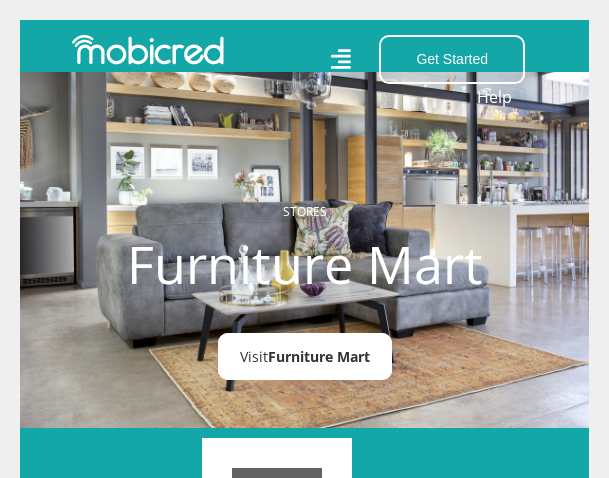 click on "Visit  Furniture Mart" at bounding box center [305, 356] 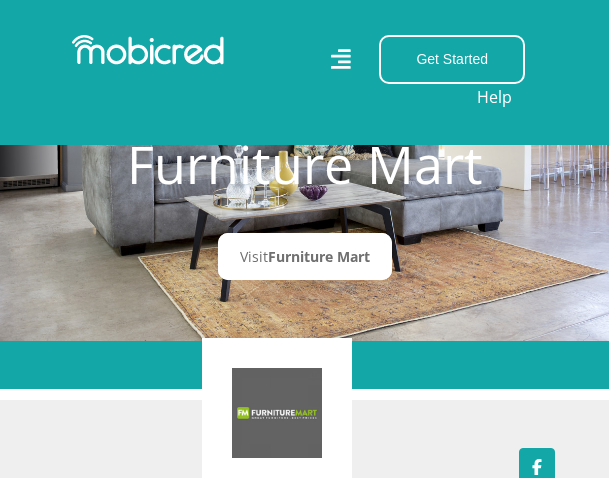 scroll, scrollTop: 0, scrollLeft: 0, axis: both 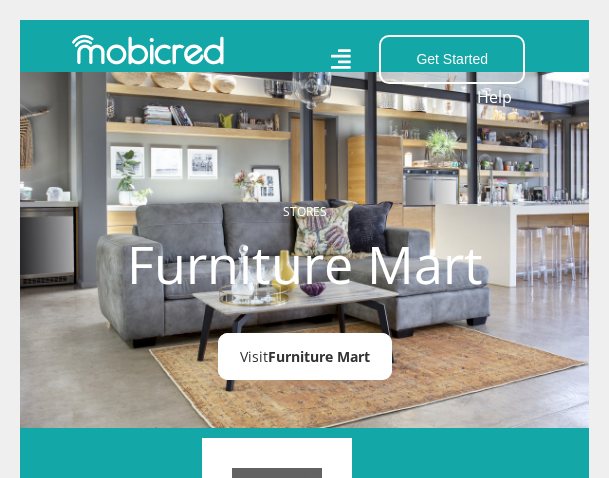click on "Furniture Mart" at bounding box center (319, 356) 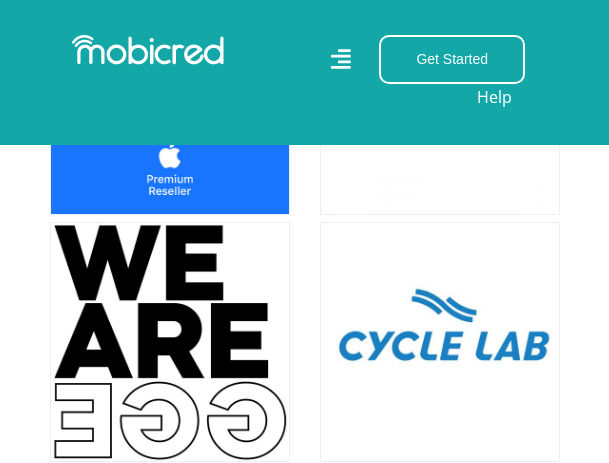 scroll, scrollTop: 5300, scrollLeft: 0, axis: vertical 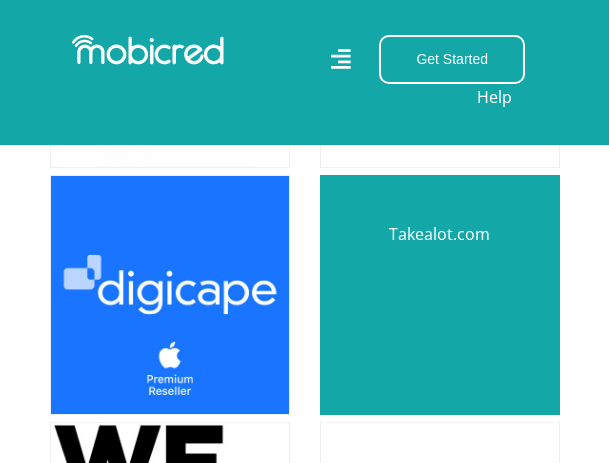 click at bounding box center [440, 295] 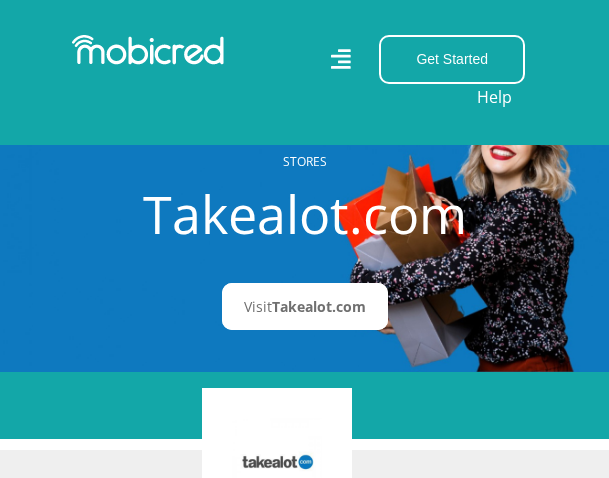 scroll, scrollTop: 0, scrollLeft: 0, axis: both 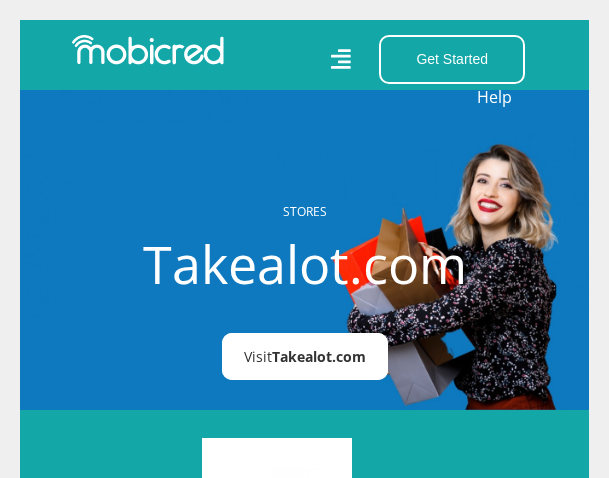 click on "Takealot.com" at bounding box center [319, 356] 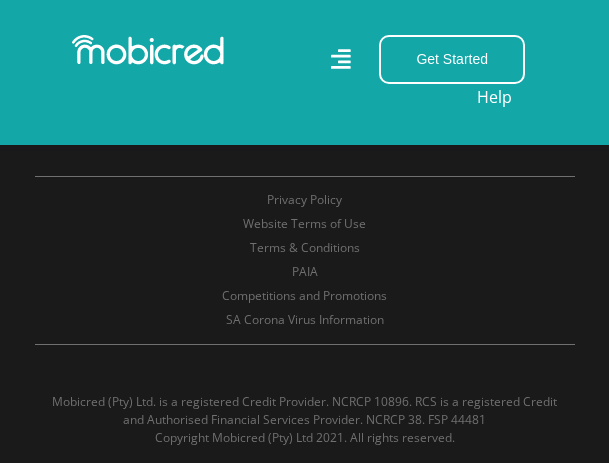scroll, scrollTop: 8816, scrollLeft: 0, axis: vertical 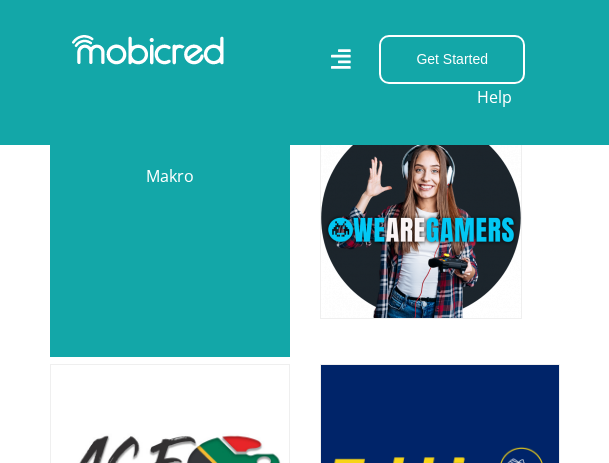 click at bounding box center (170, 237) 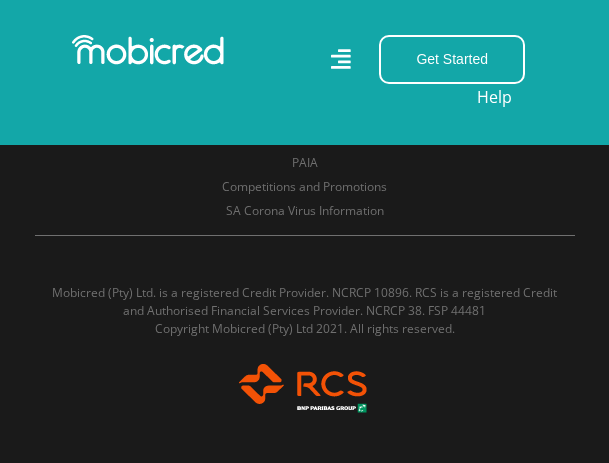 scroll, scrollTop: 26216, scrollLeft: 0, axis: vertical 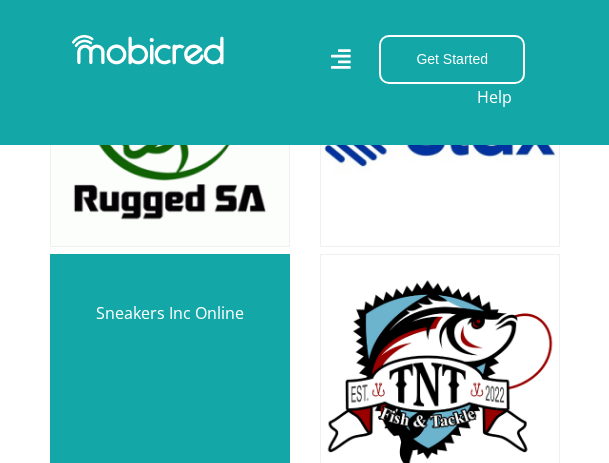 click at bounding box center [170, 374] 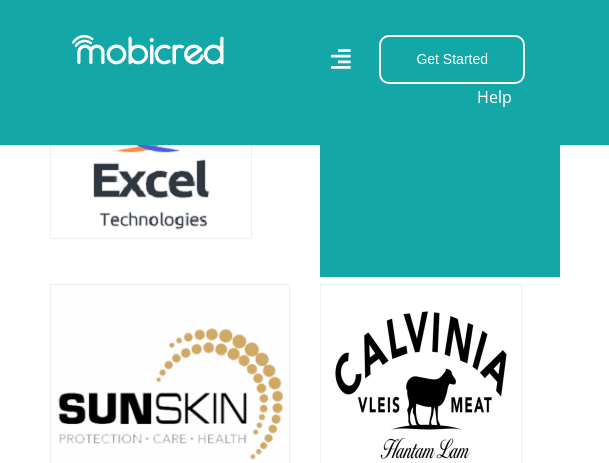 scroll, scrollTop: 36616, scrollLeft: 0, axis: vertical 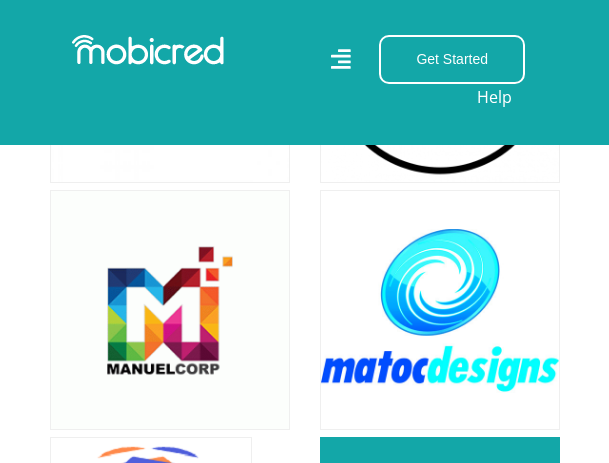 click at bounding box center (440, 557) 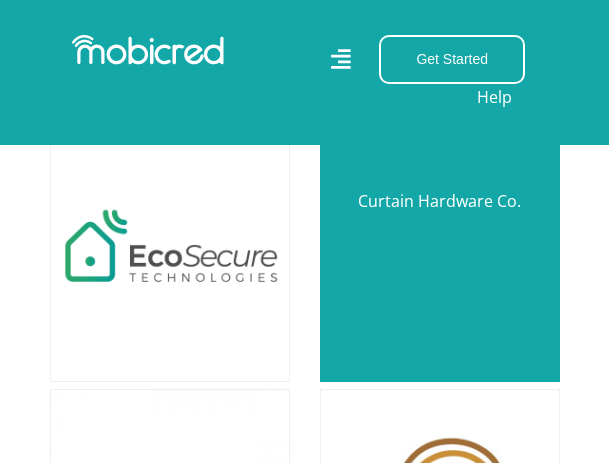 scroll, scrollTop: 40316, scrollLeft: 0, axis: vertical 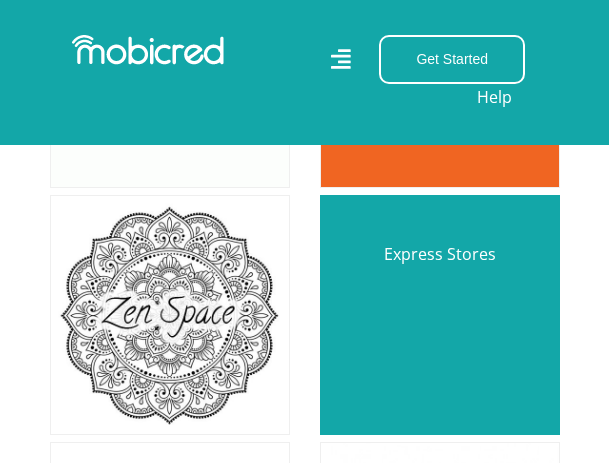 click at bounding box center [440, 315] 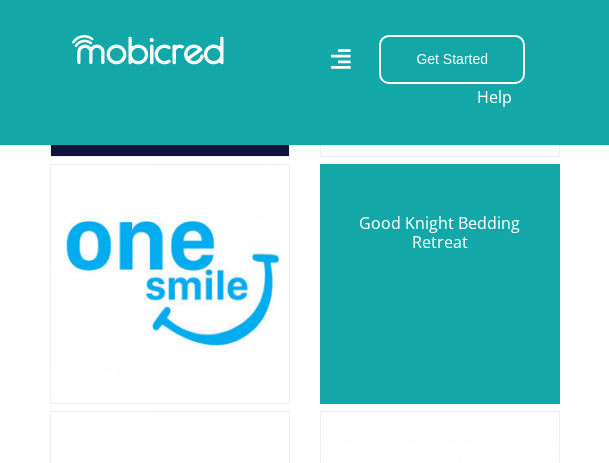scroll, scrollTop: 46816, scrollLeft: 0, axis: vertical 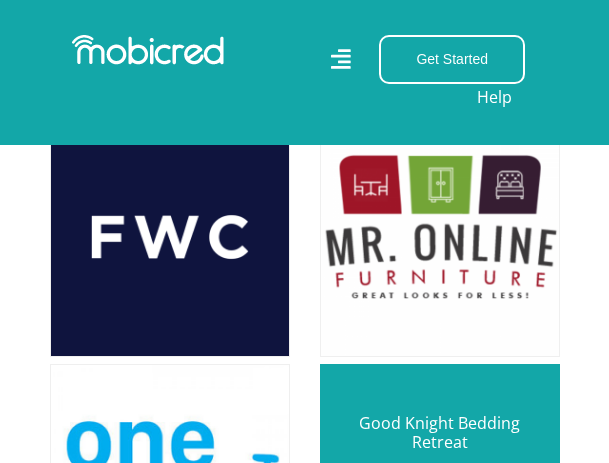 click at bounding box center [440, 484] 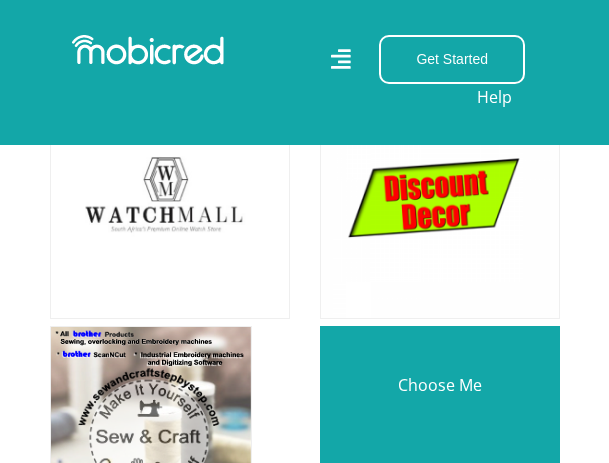 scroll, scrollTop: 59816, scrollLeft: 0, axis: vertical 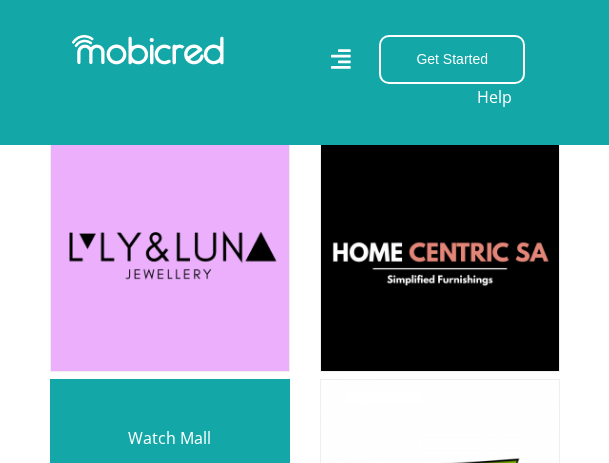 click at bounding box center [170, 499] 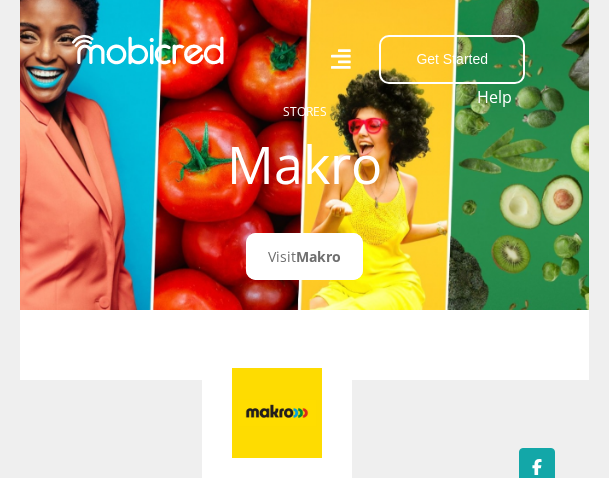 scroll, scrollTop: 0, scrollLeft: 0, axis: both 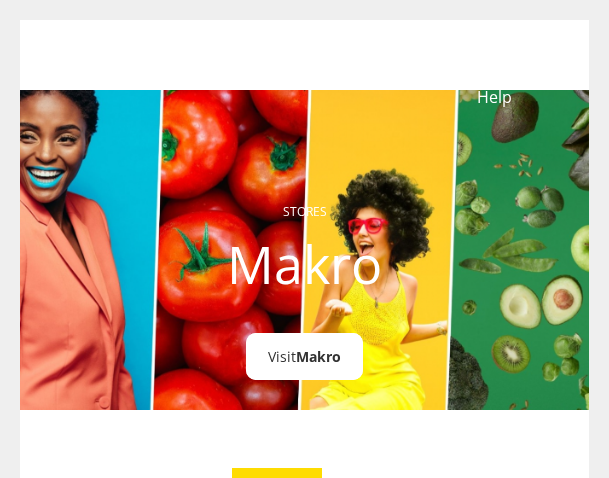 click on "Makro" at bounding box center (318, 356) 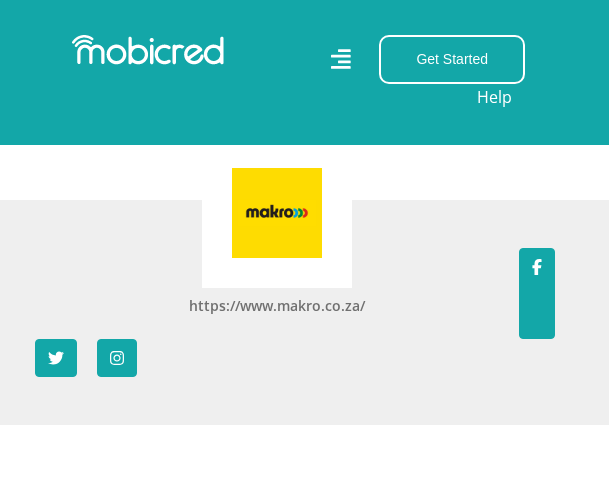 scroll, scrollTop: 0, scrollLeft: 0, axis: both 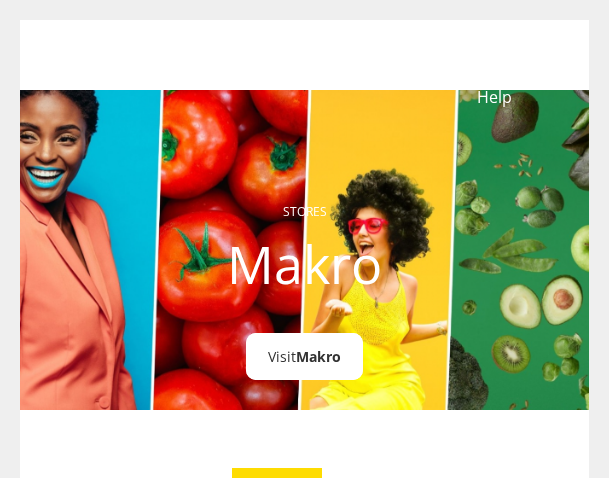click on "Visit  Makro" at bounding box center (304, 356) 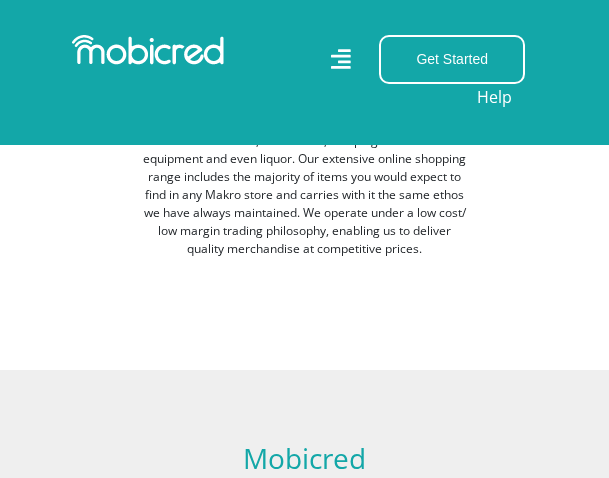 scroll, scrollTop: 200, scrollLeft: 0, axis: vertical 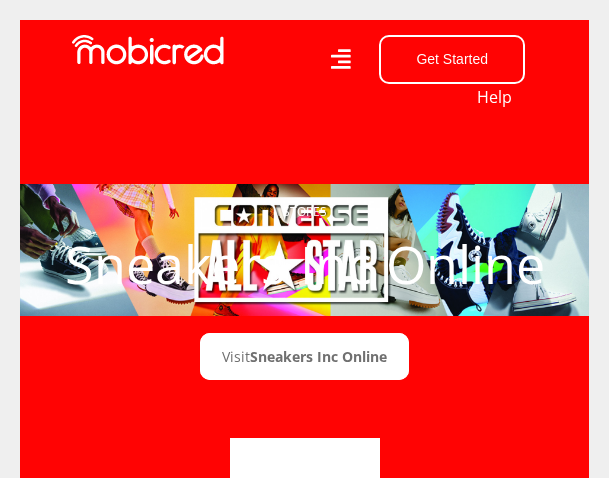 click on "STORES" at bounding box center (305, 212) 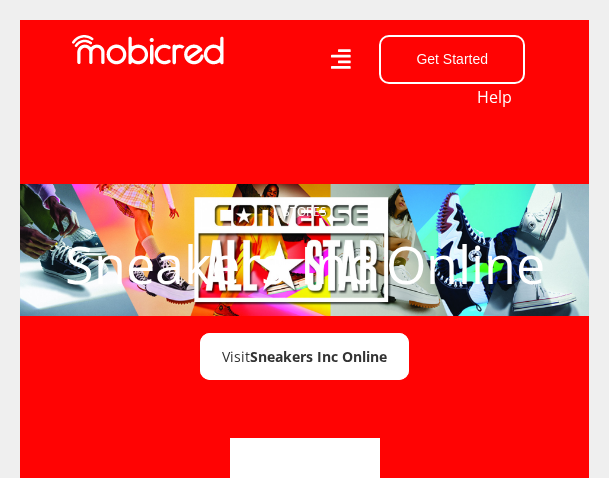 click on "Sneakers Inc Online" at bounding box center (318, 356) 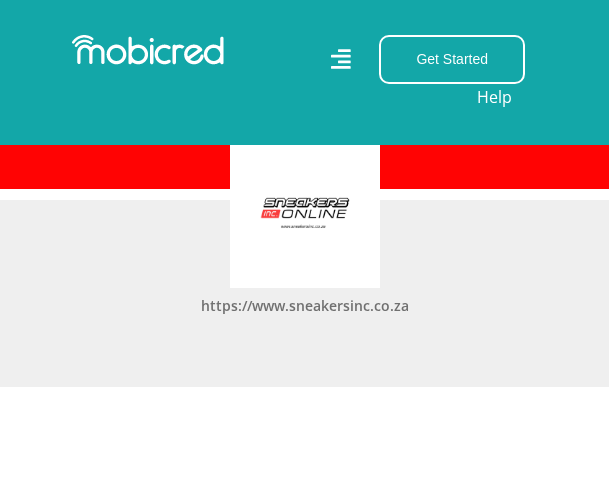 scroll, scrollTop: 200, scrollLeft: 0, axis: vertical 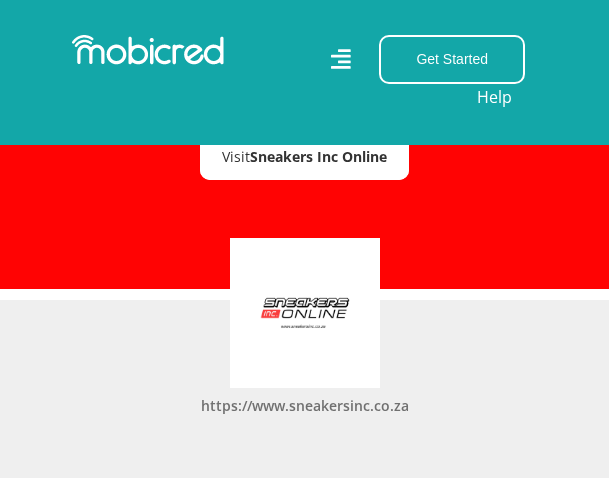 click on "Sneakers Inc Online" at bounding box center [318, 156] 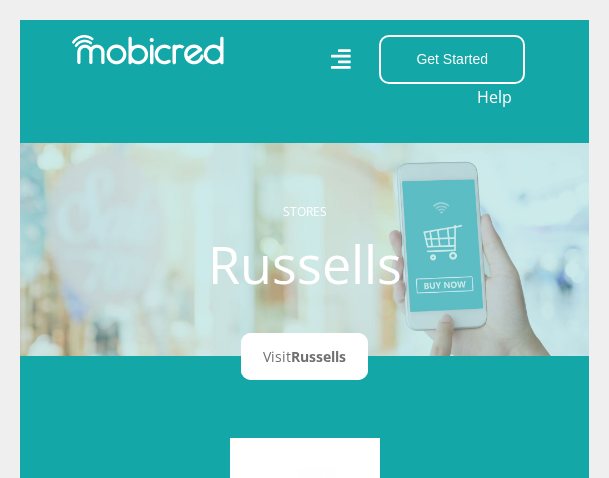 scroll, scrollTop: 0, scrollLeft: 0, axis: both 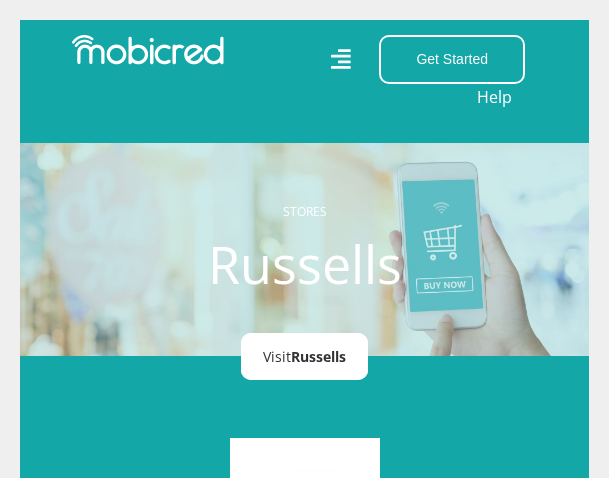 click on "Russells" at bounding box center (318, 356) 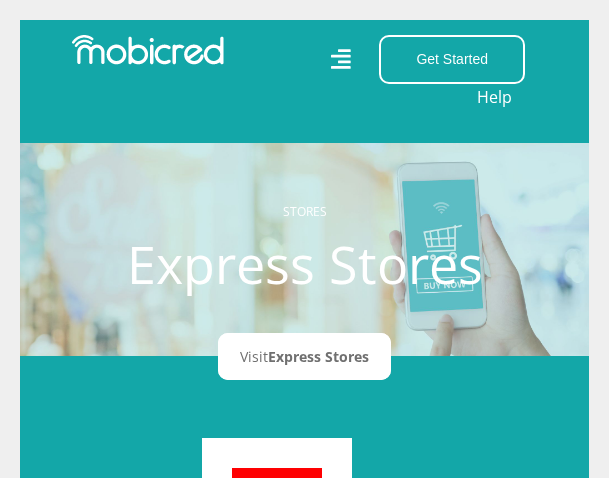 scroll, scrollTop: 100, scrollLeft: 0, axis: vertical 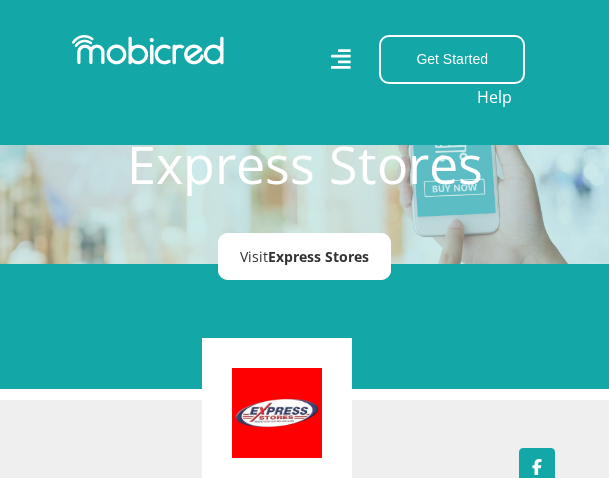click on "Express Stores" at bounding box center [318, 256] 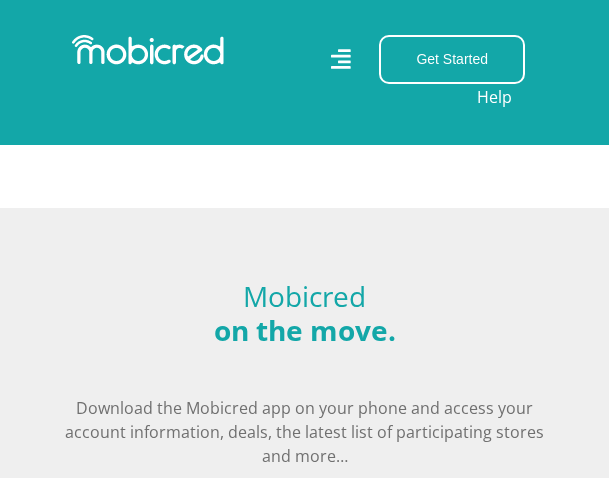 scroll, scrollTop: 700, scrollLeft: 0, axis: vertical 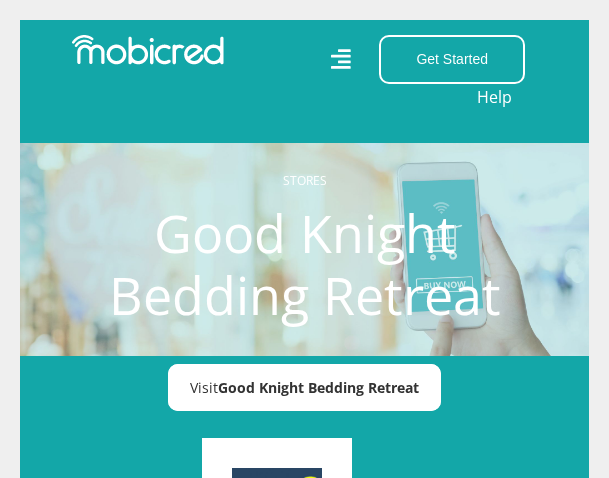 click on "Good Knight Bedding Retreat" at bounding box center (318, 387) 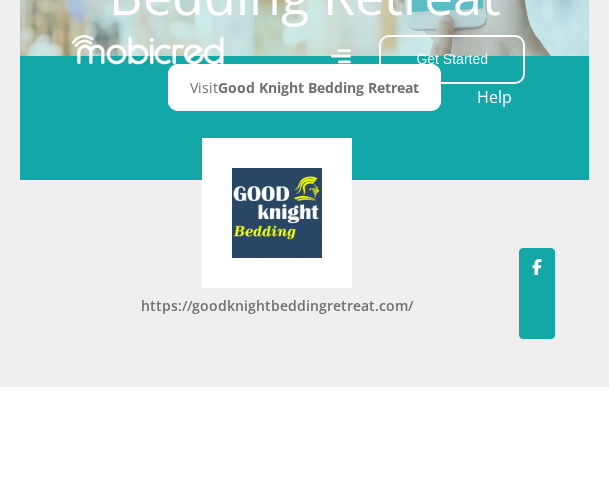 scroll, scrollTop: 400, scrollLeft: 0, axis: vertical 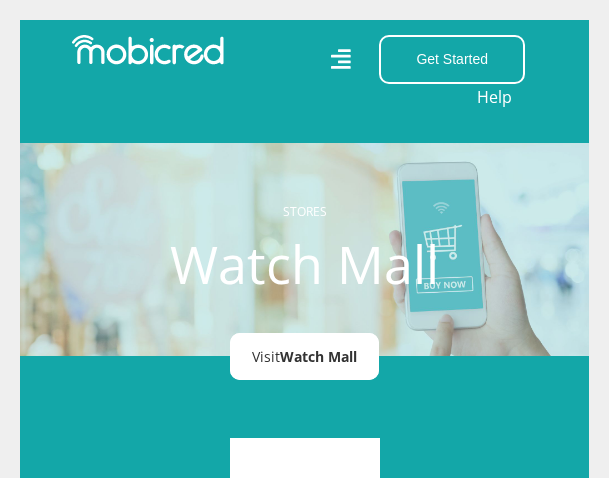 click on "Watch Mall" at bounding box center (318, 356) 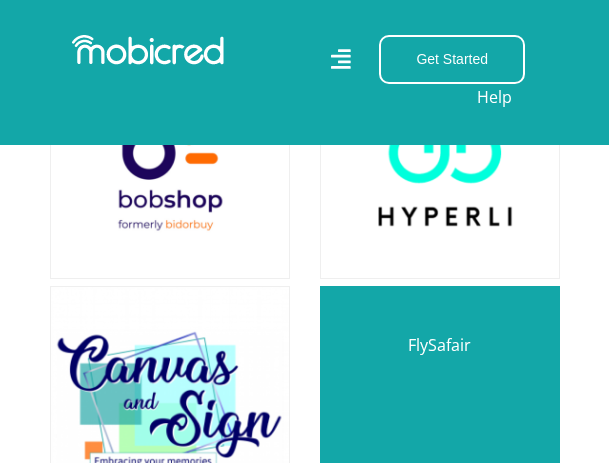 scroll, scrollTop: 8600, scrollLeft: 0, axis: vertical 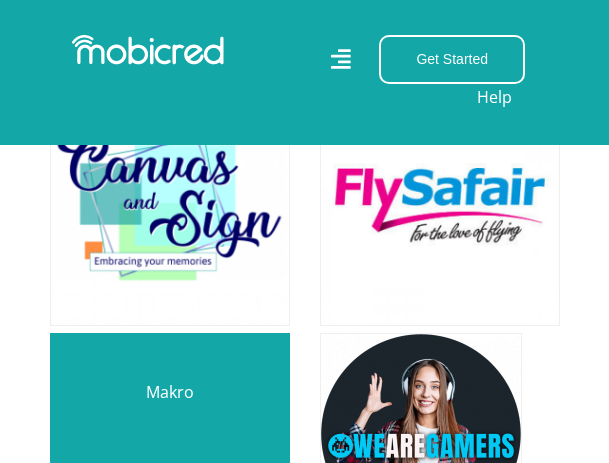 click at bounding box center [170, 453] 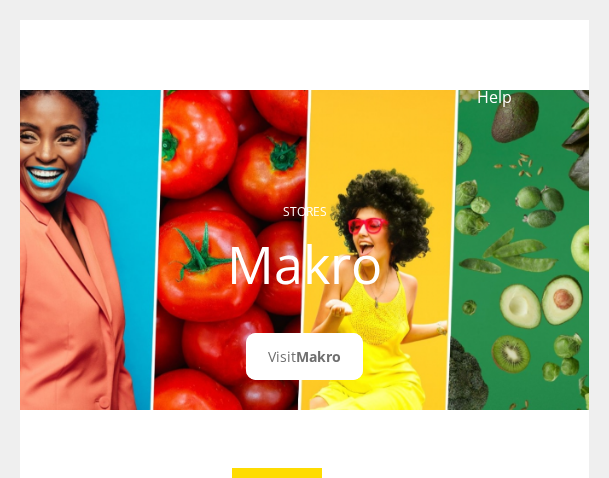 scroll, scrollTop: 0, scrollLeft: 0, axis: both 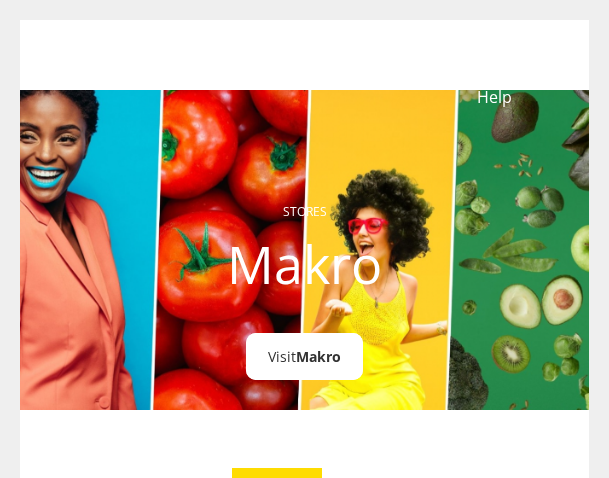 click on "Visit  Makro" at bounding box center (304, 356) 